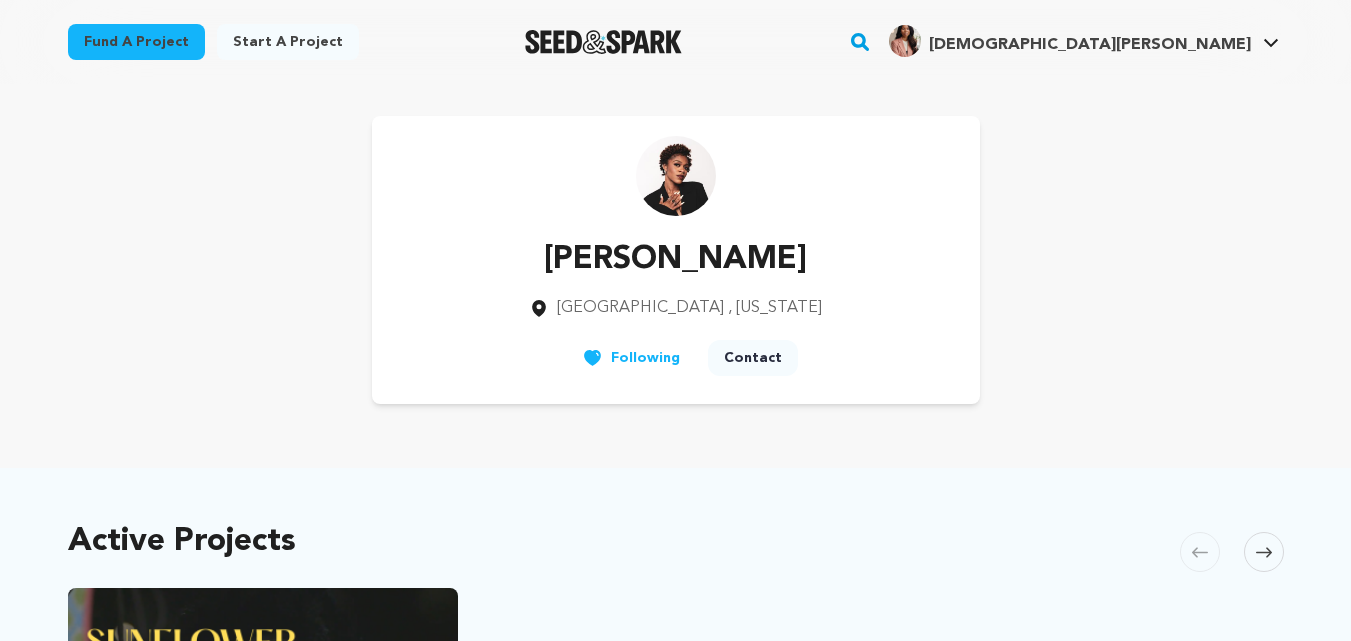 scroll, scrollTop: 0, scrollLeft: 0, axis: both 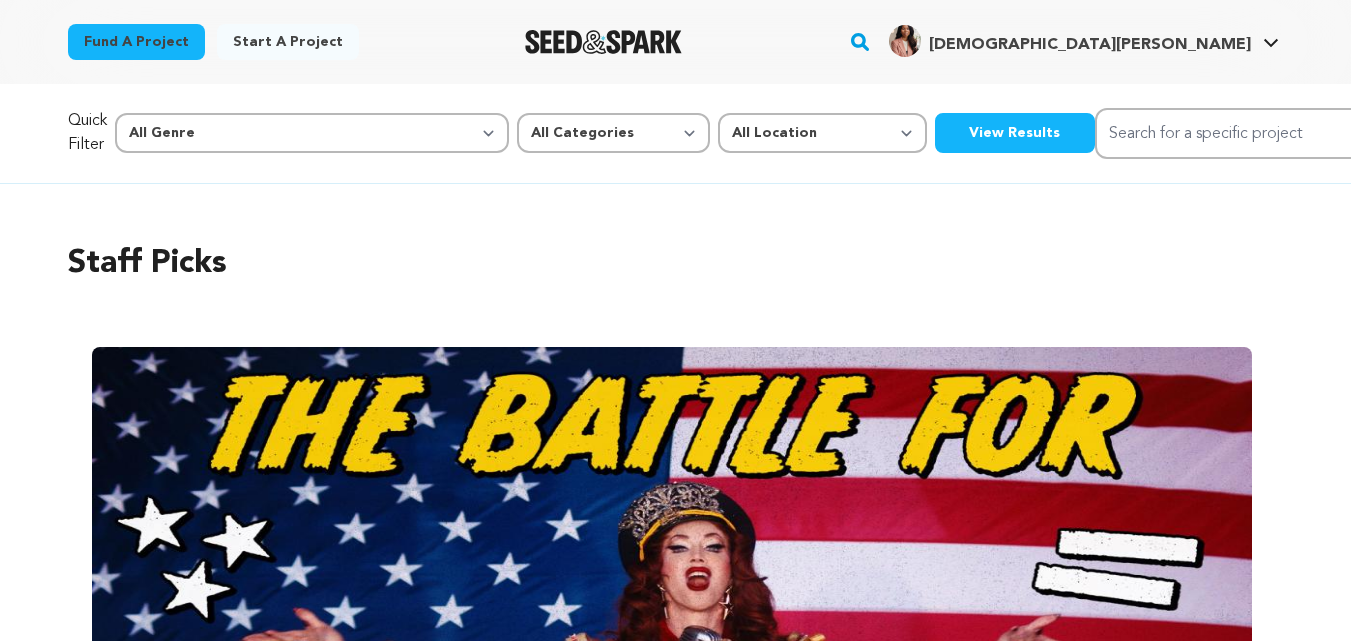 click on "View Results" at bounding box center [1015, 133] 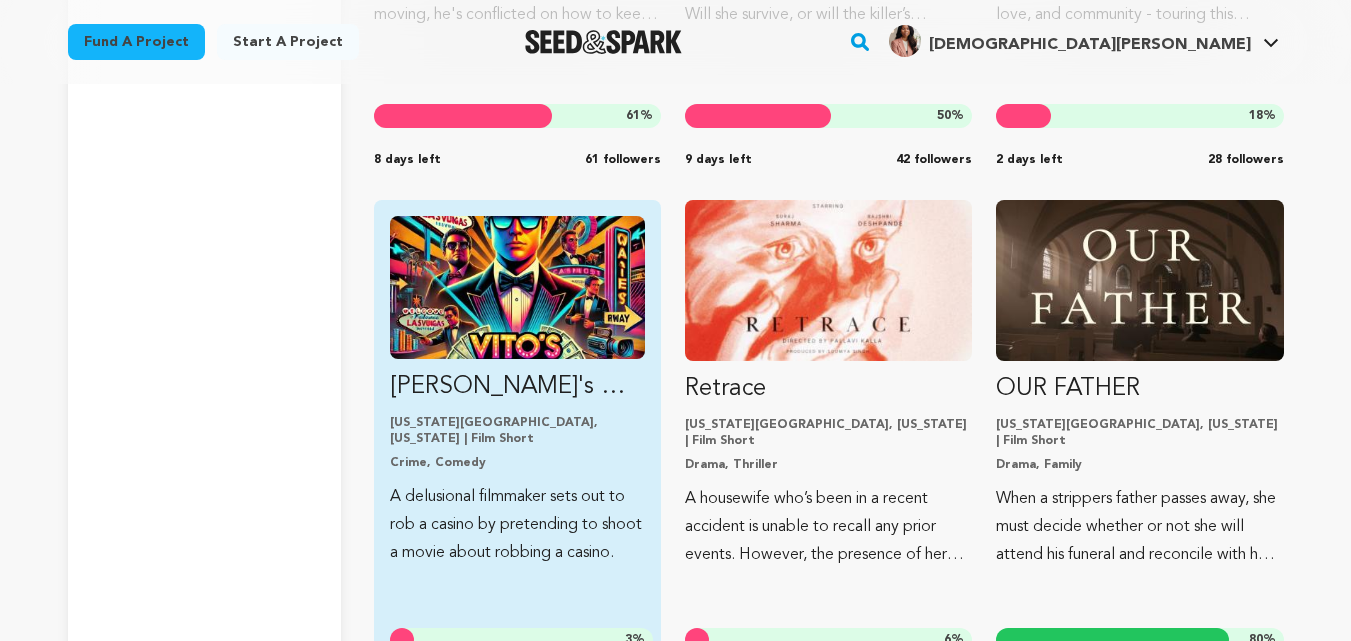 scroll, scrollTop: 31505, scrollLeft: 0, axis: vertical 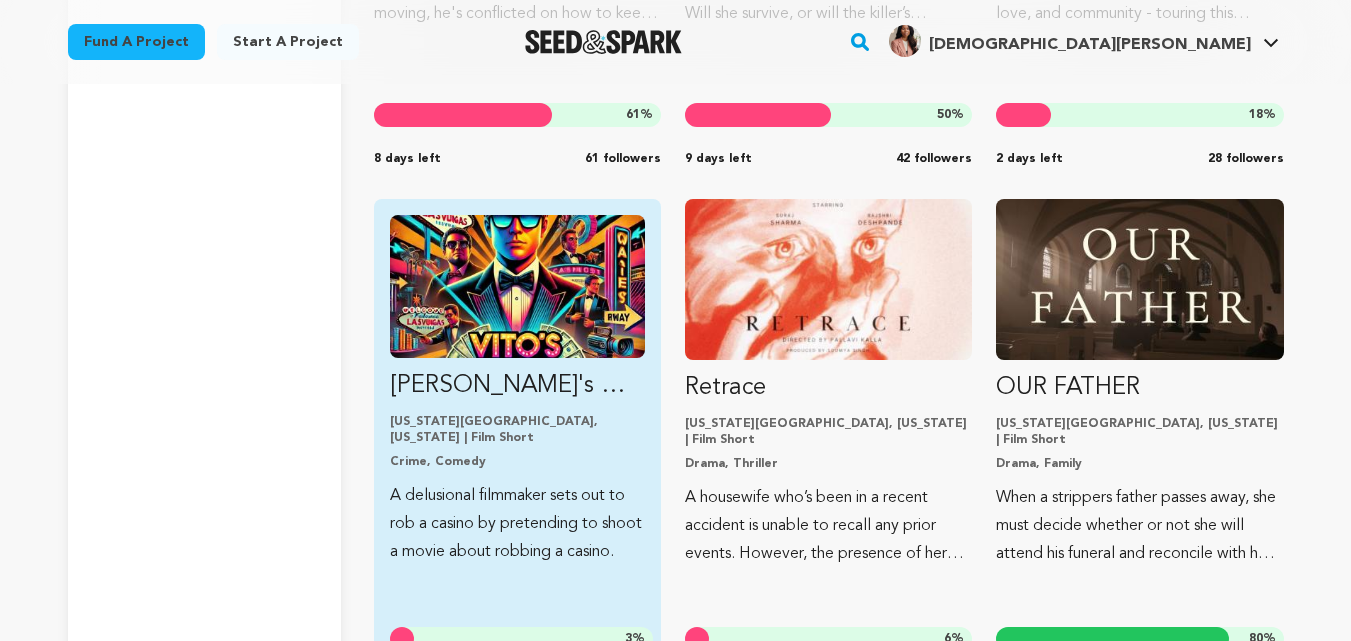 click at bounding box center [517, 286] 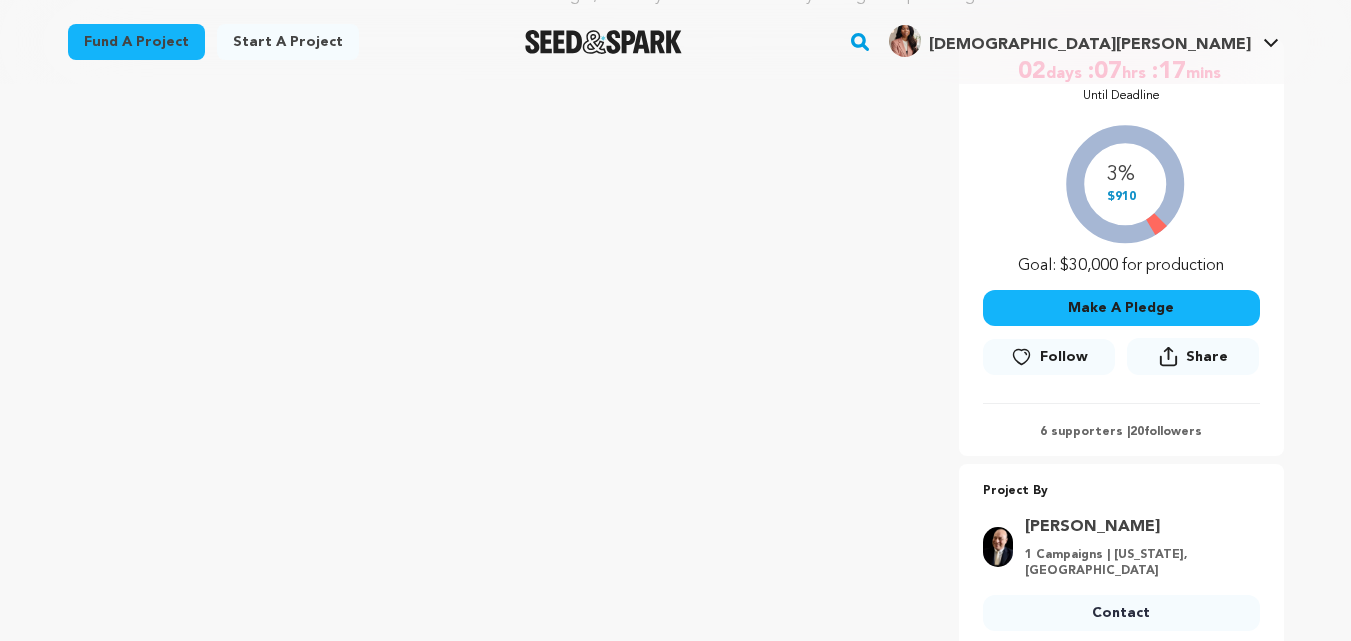 scroll, scrollTop: 345, scrollLeft: 0, axis: vertical 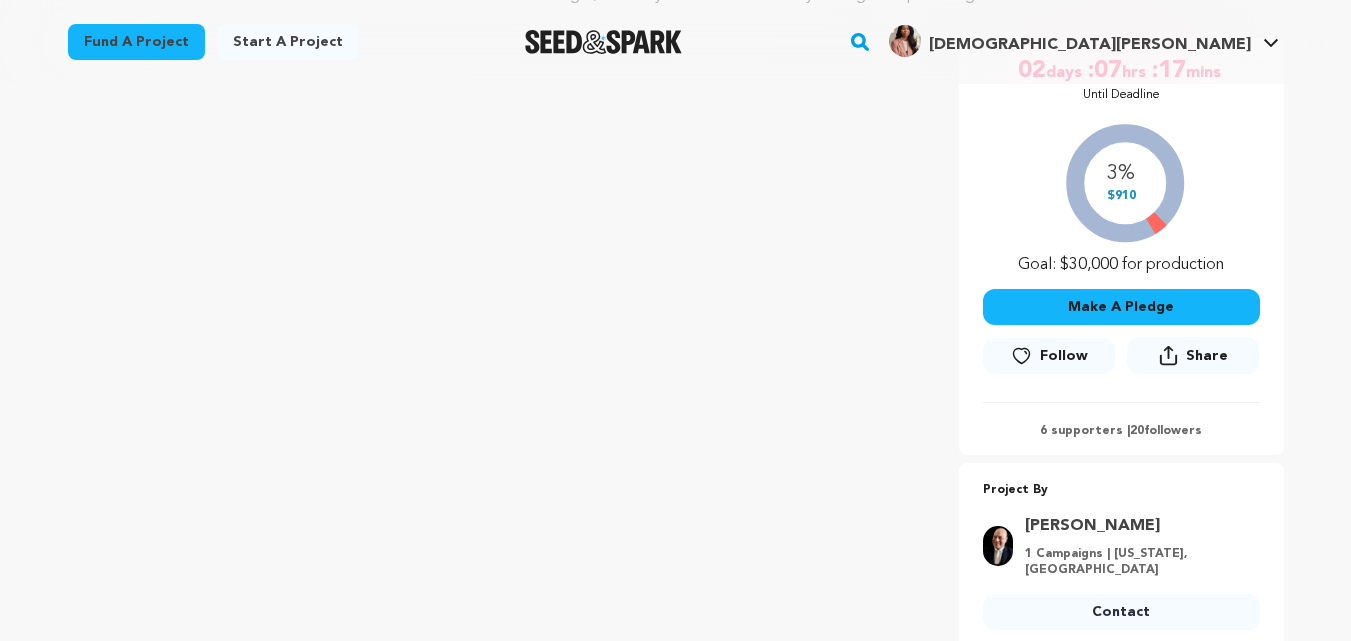 click 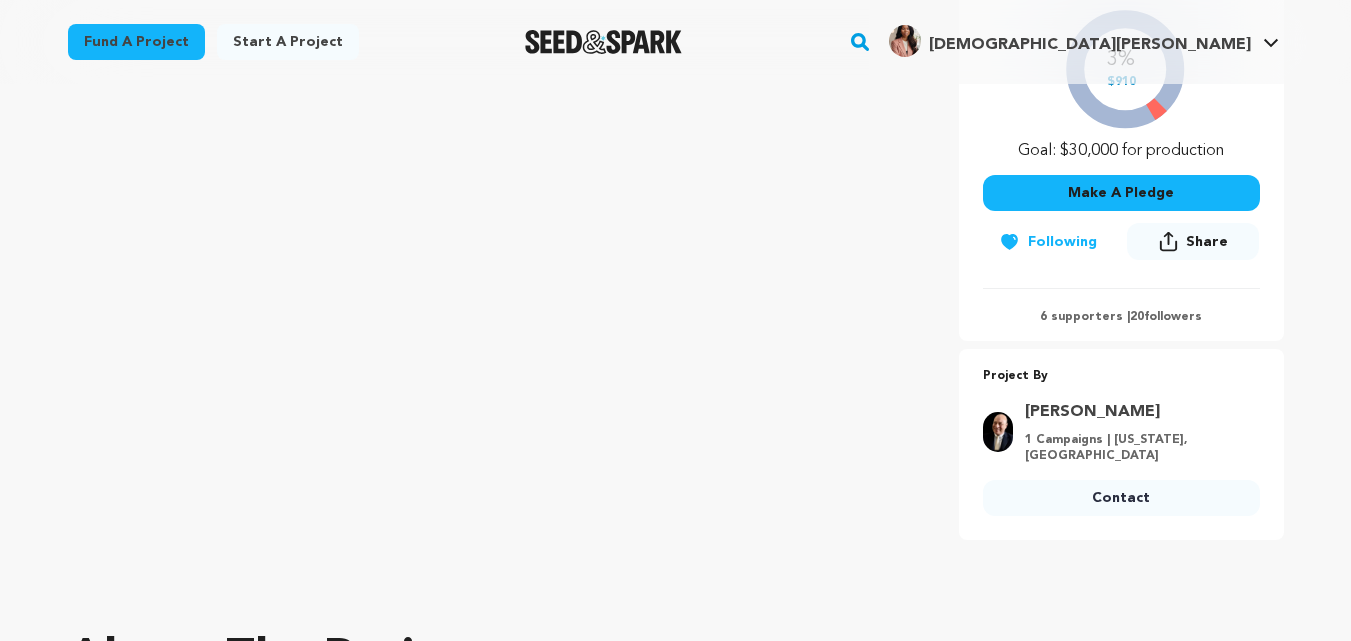 scroll, scrollTop: 460, scrollLeft: 0, axis: vertical 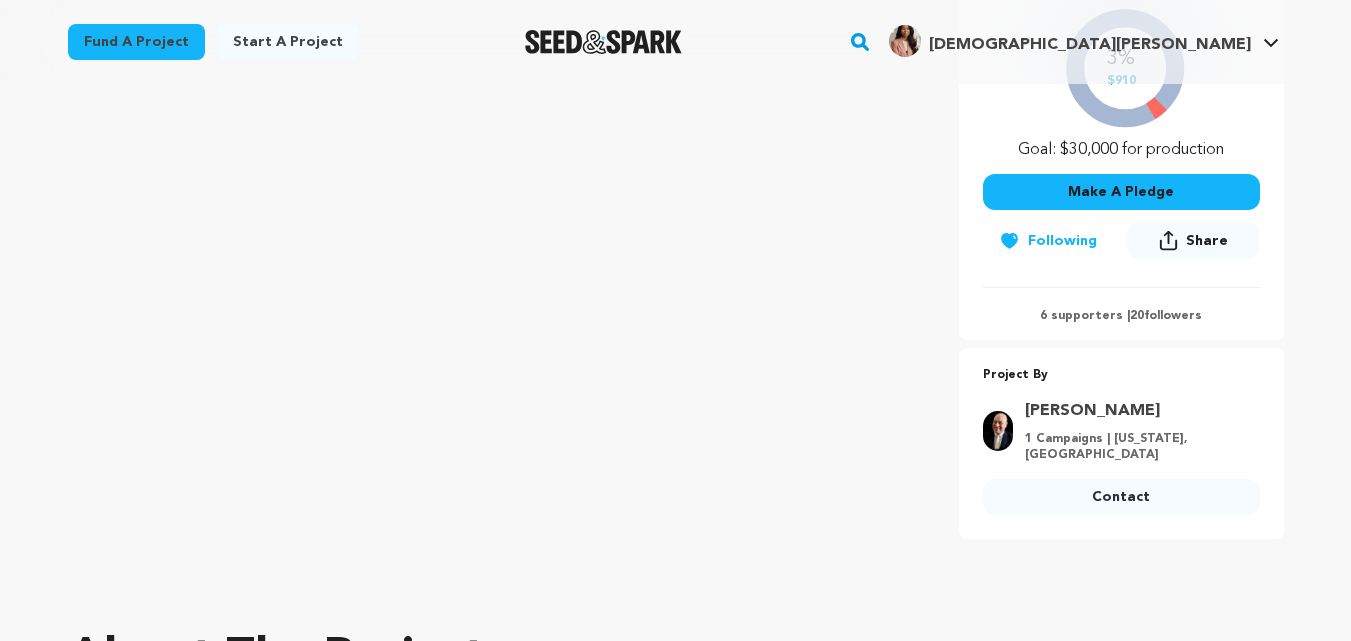 click on "Contact" at bounding box center [1121, 497] 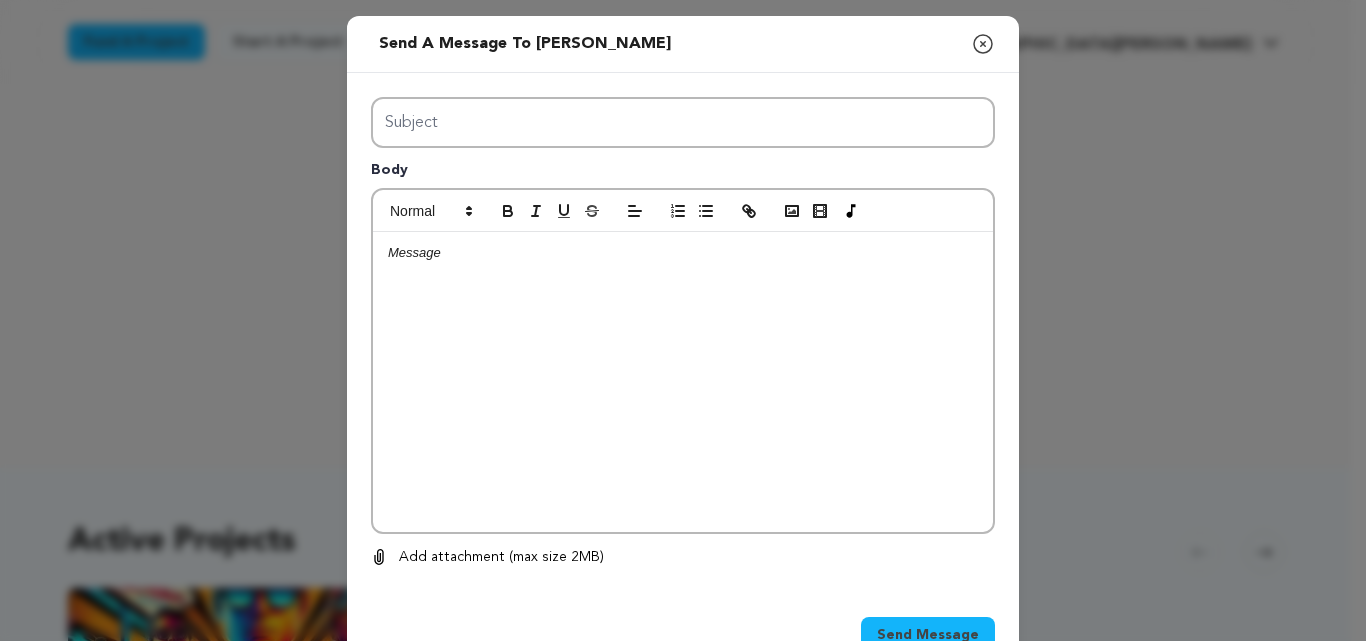 scroll, scrollTop: 0, scrollLeft: 0, axis: both 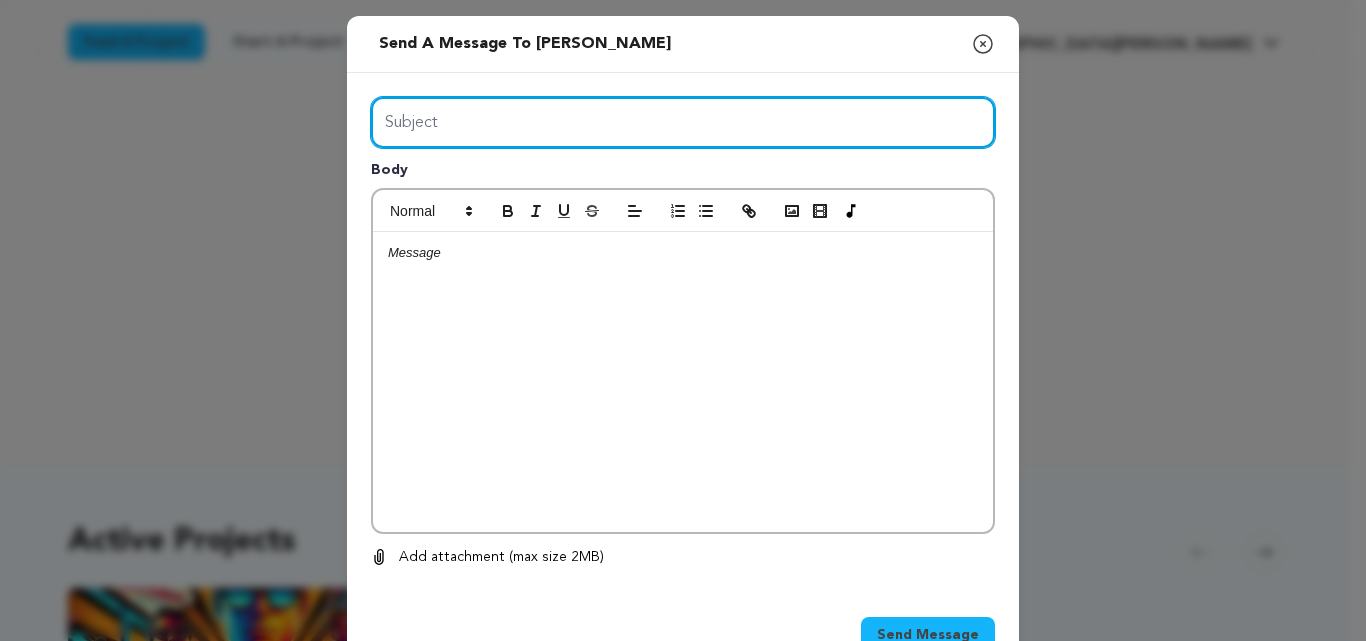click on "Subject" at bounding box center [683, 122] 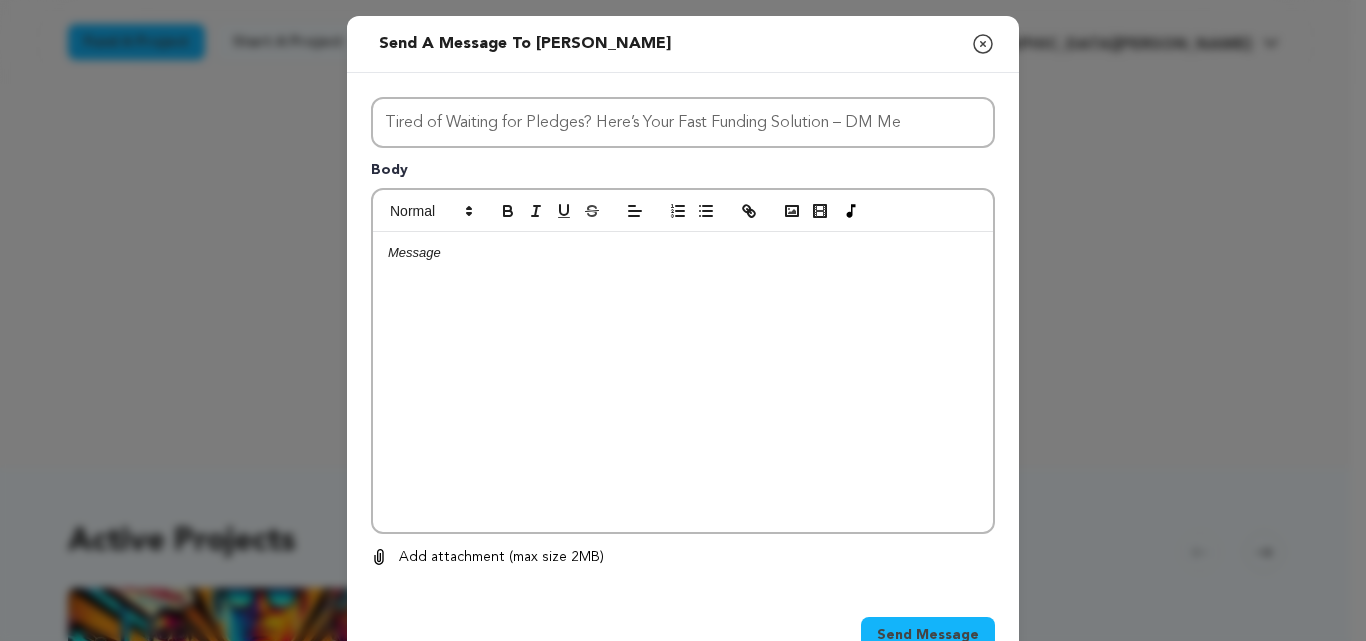 click at bounding box center [683, 382] 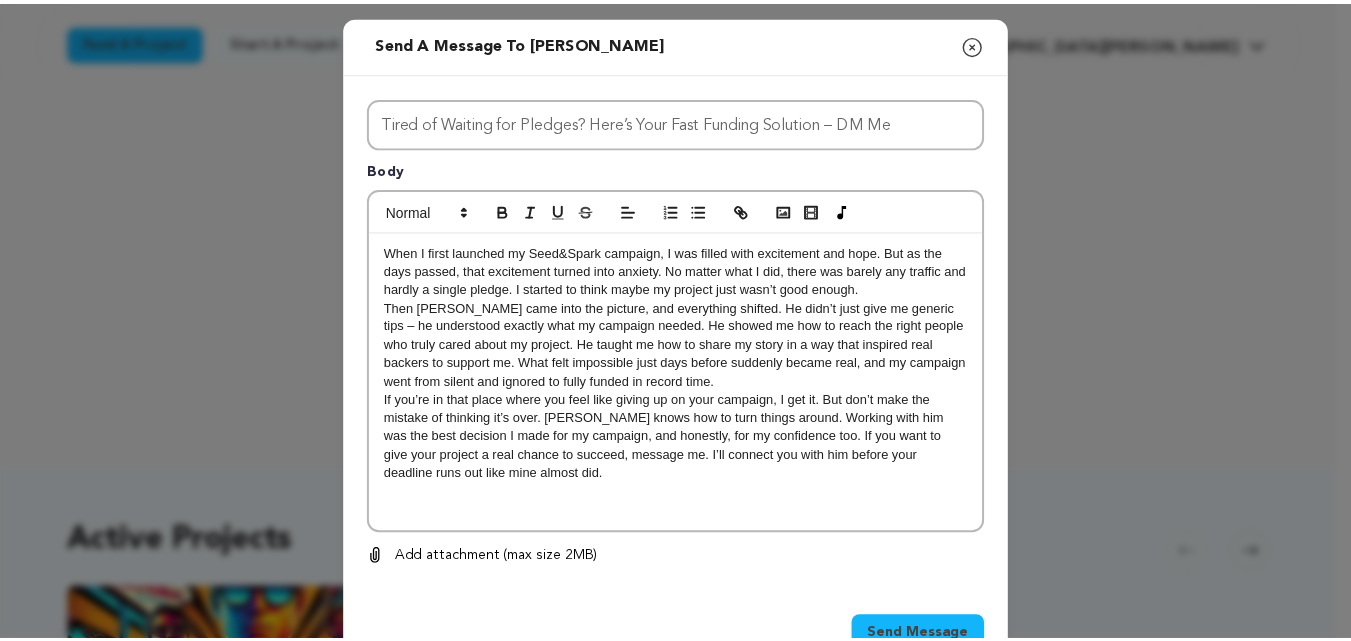 scroll, scrollTop: 0, scrollLeft: 0, axis: both 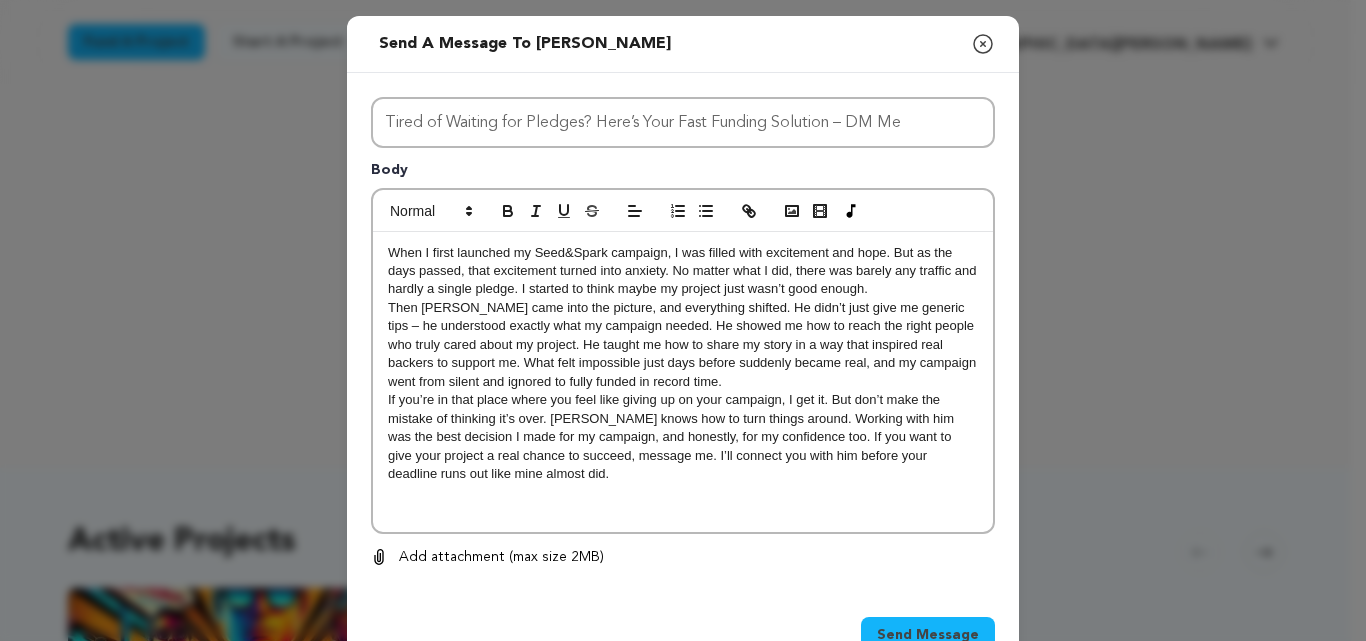 click on "Send Message" at bounding box center [928, 635] 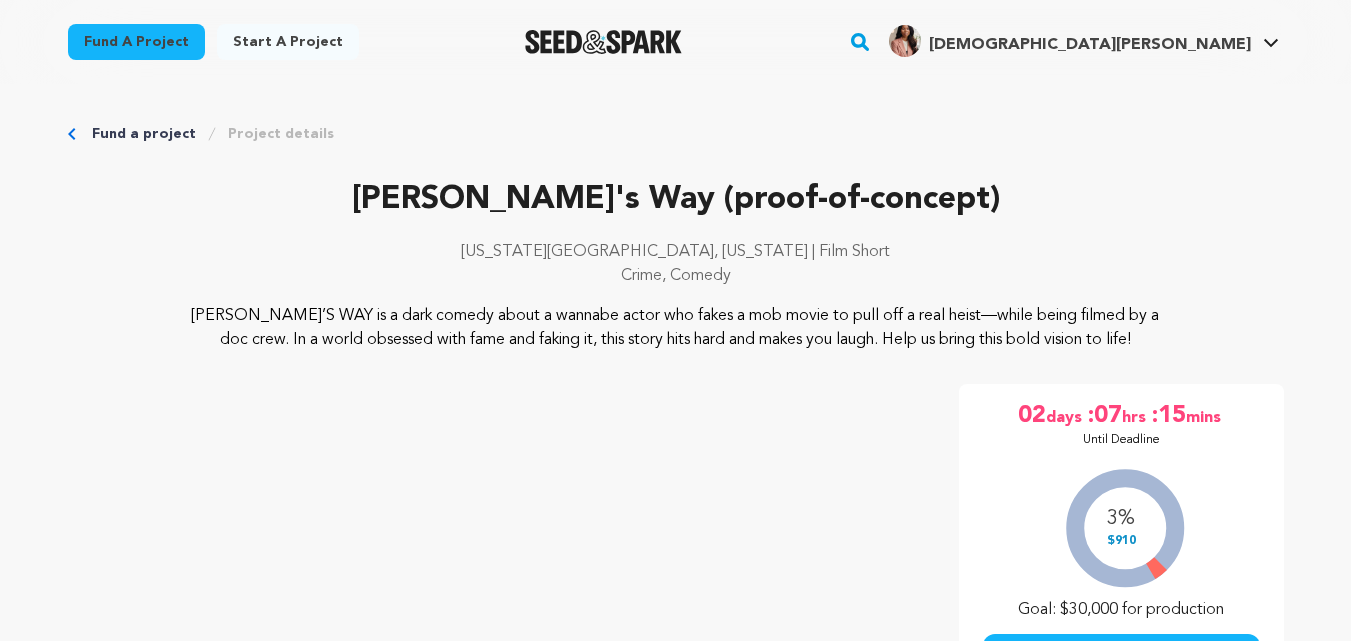 scroll, scrollTop: 460, scrollLeft: 0, axis: vertical 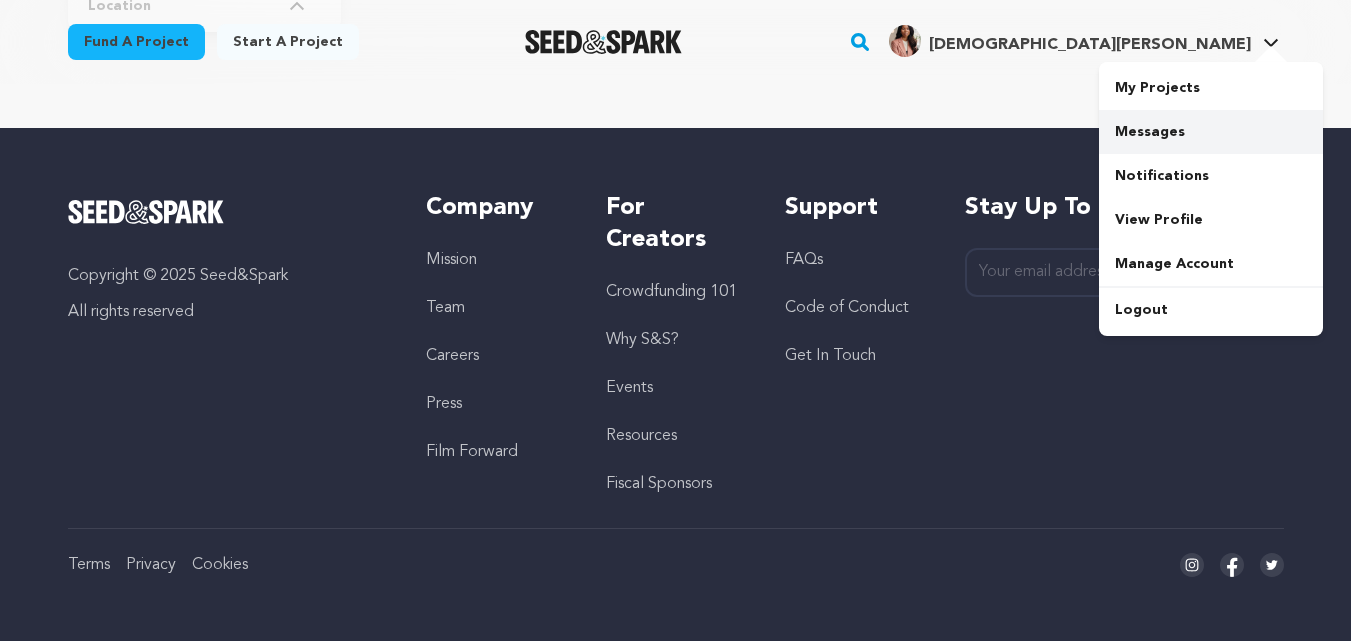 click on "Messages" at bounding box center (1211, 132) 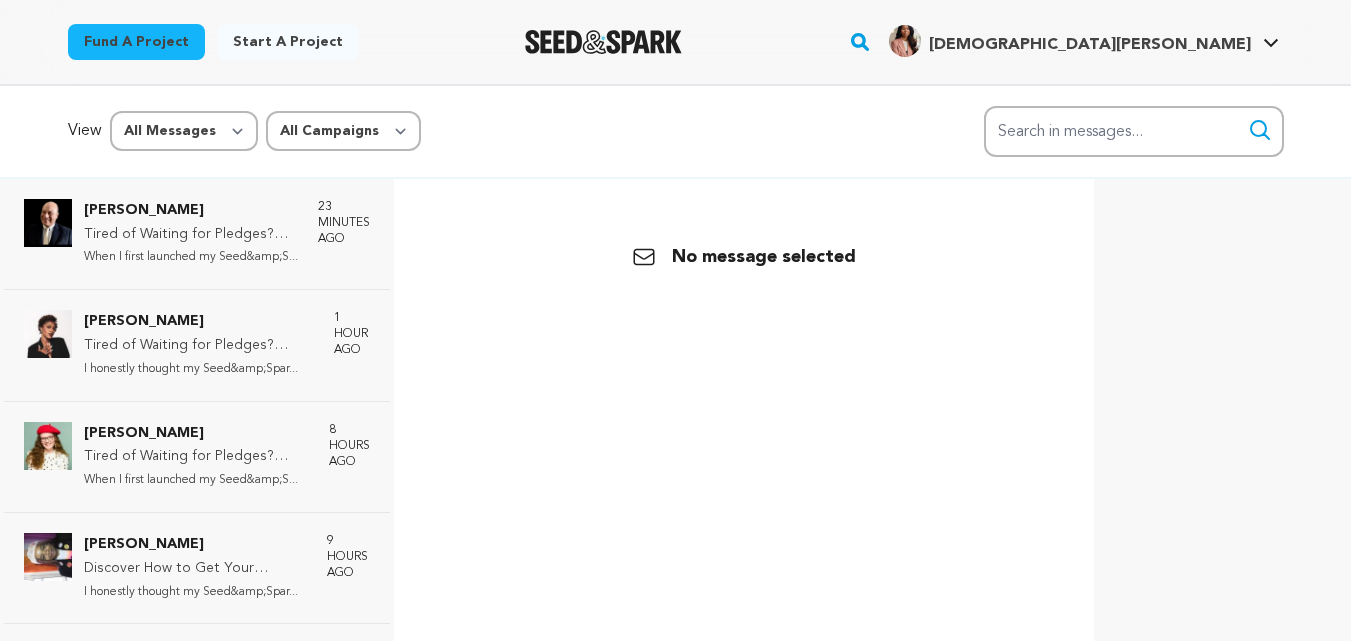 scroll, scrollTop: 0, scrollLeft: 0, axis: both 